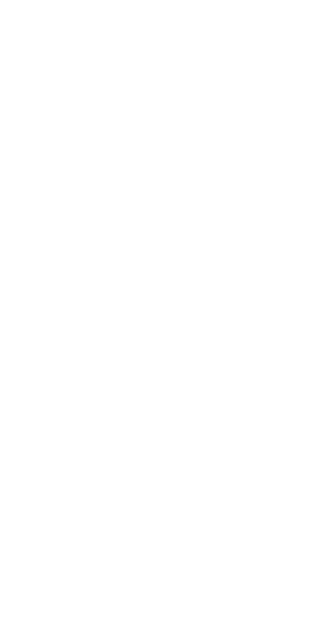 scroll, scrollTop: 0, scrollLeft: 0, axis: both 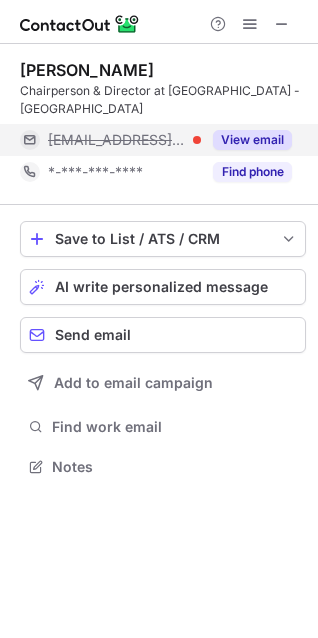 click on "View email" at bounding box center (252, 140) 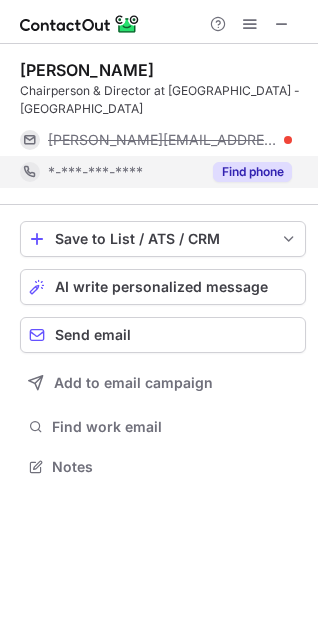 click on "Find phone" at bounding box center [252, 172] 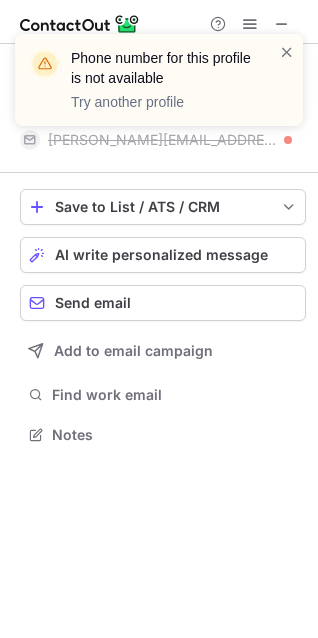 scroll, scrollTop: 402, scrollLeft: 318, axis: both 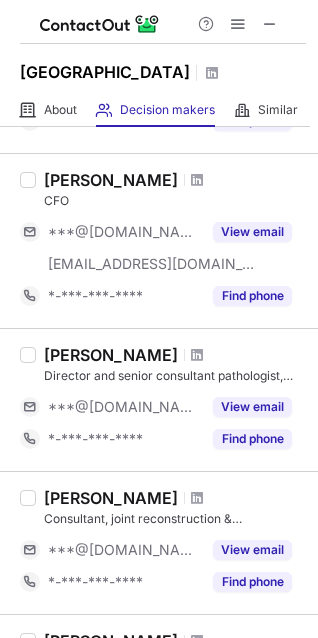 click on "Manoj Sareen" at bounding box center (111, 355) 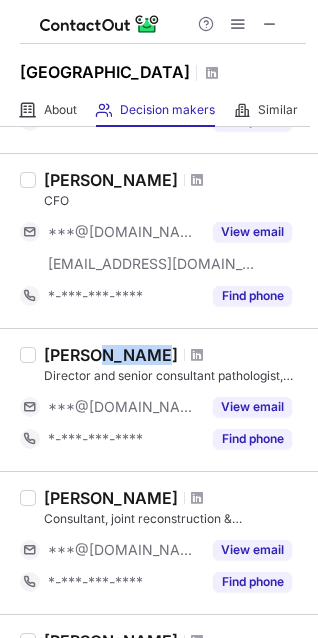 click on "Manoj Sareen" at bounding box center (111, 355) 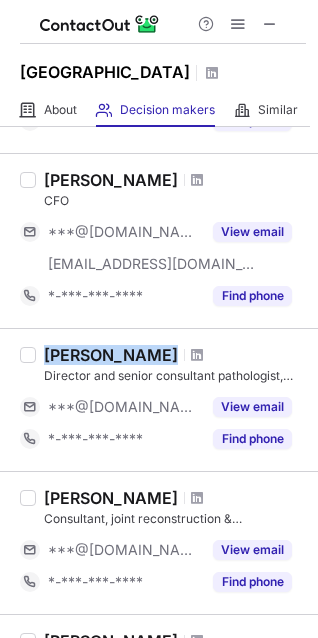 click on "Manoj Sareen" at bounding box center (111, 355) 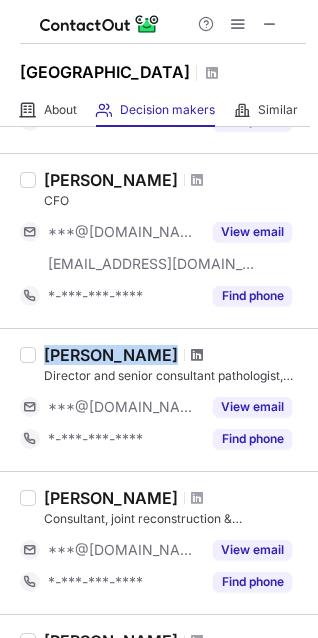 click at bounding box center [197, 355] 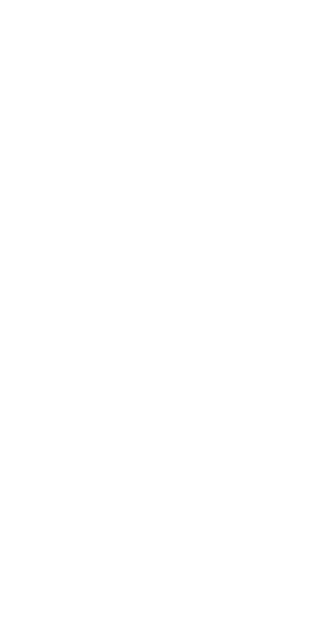 scroll, scrollTop: 0, scrollLeft: 0, axis: both 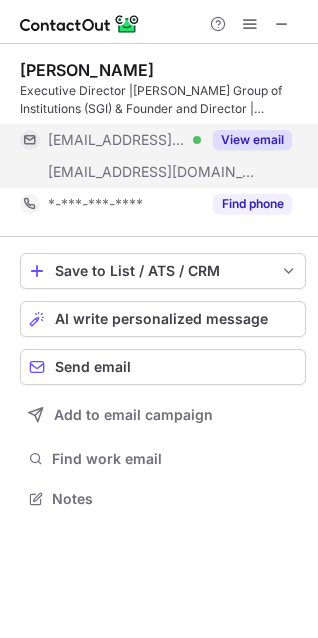 click on "View email" at bounding box center [252, 140] 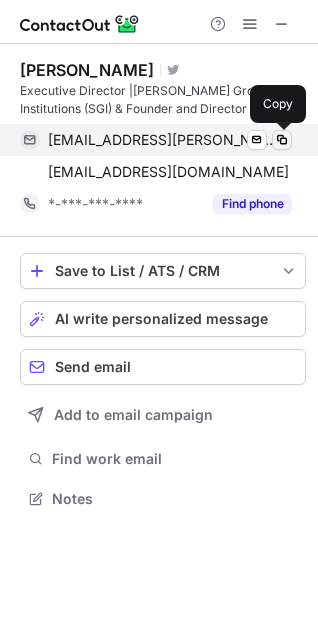 click at bounding box center (282, 140) 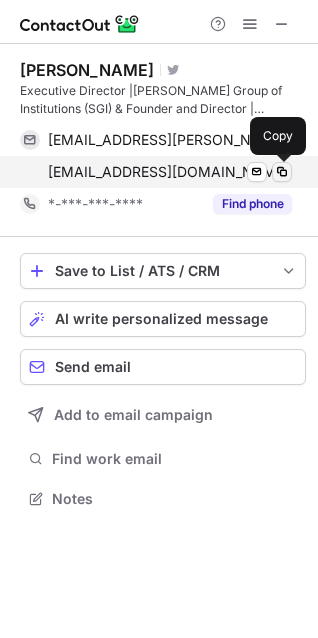 click at bounding box center (282, 172) 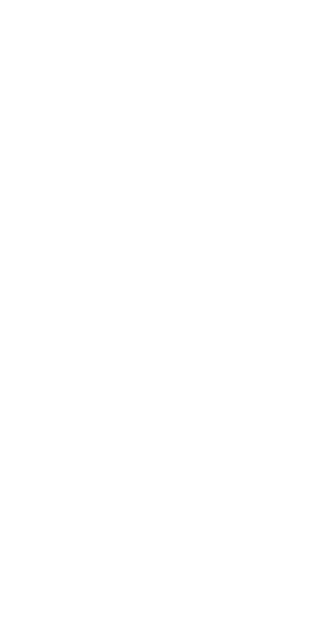 scroll, scrollTop: 0, scrollLeft: 0, axis: both 